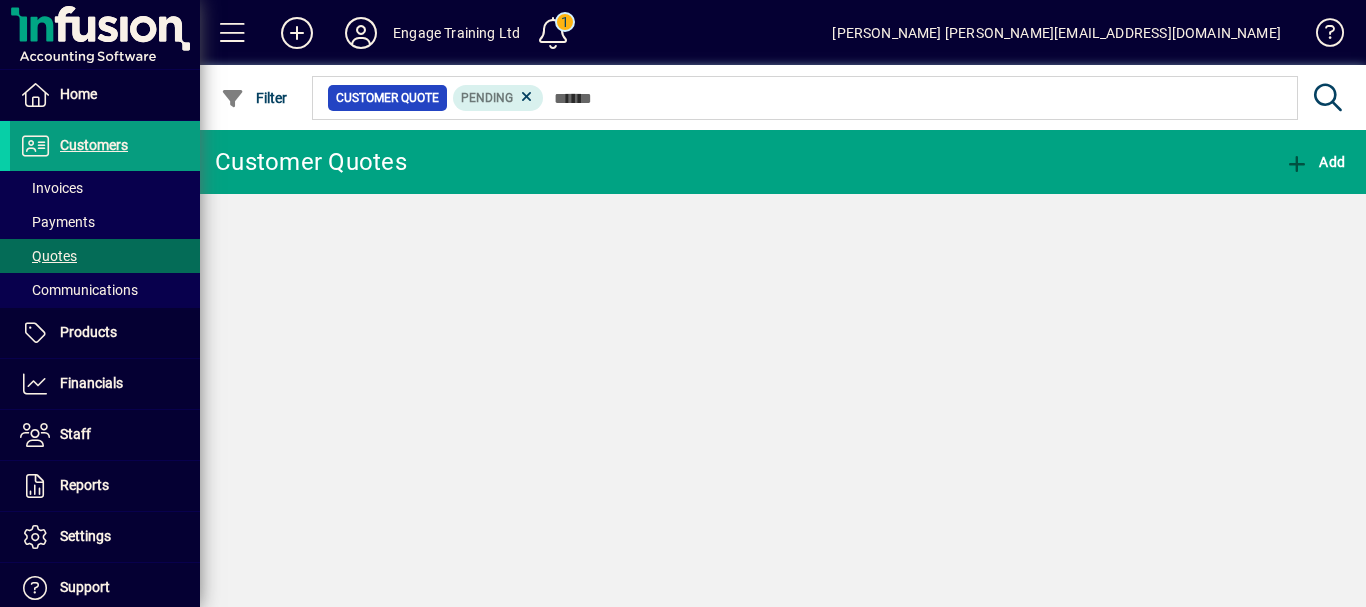 scroll, scrollTop: 0, scrollLeft: 0, axis: both 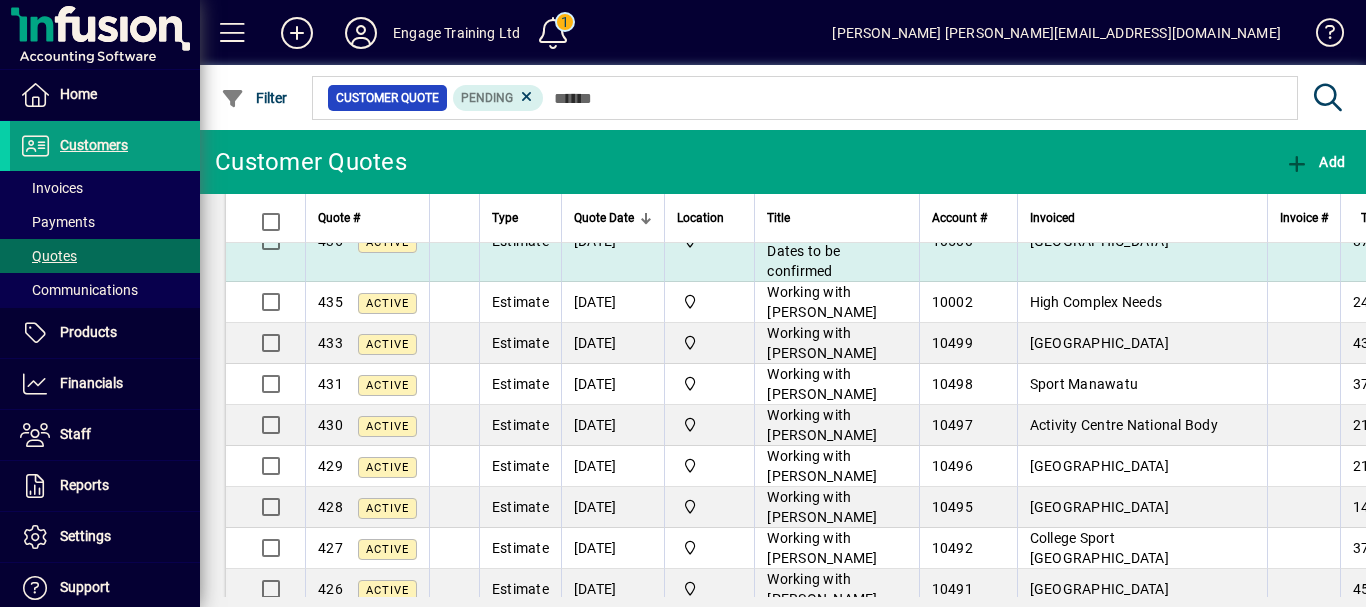click on "[GEOGRAPHIC_DATA]" at bounding box center (1099, 241) 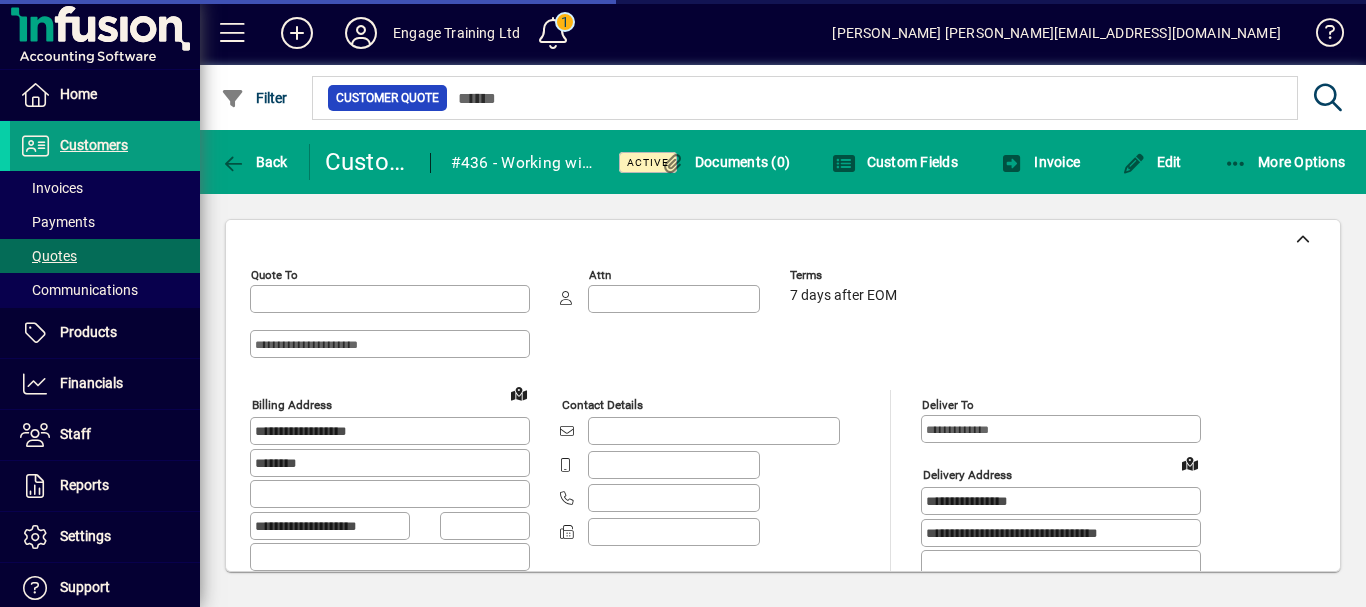 type on "**********" 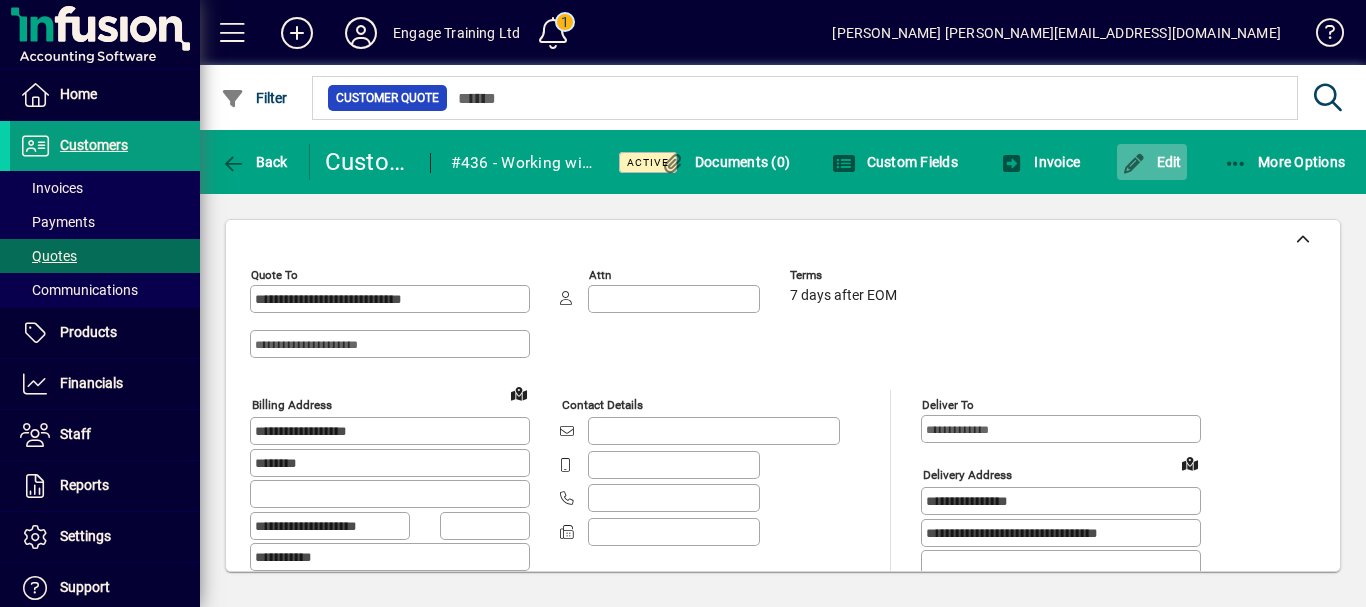 click on "Edit" 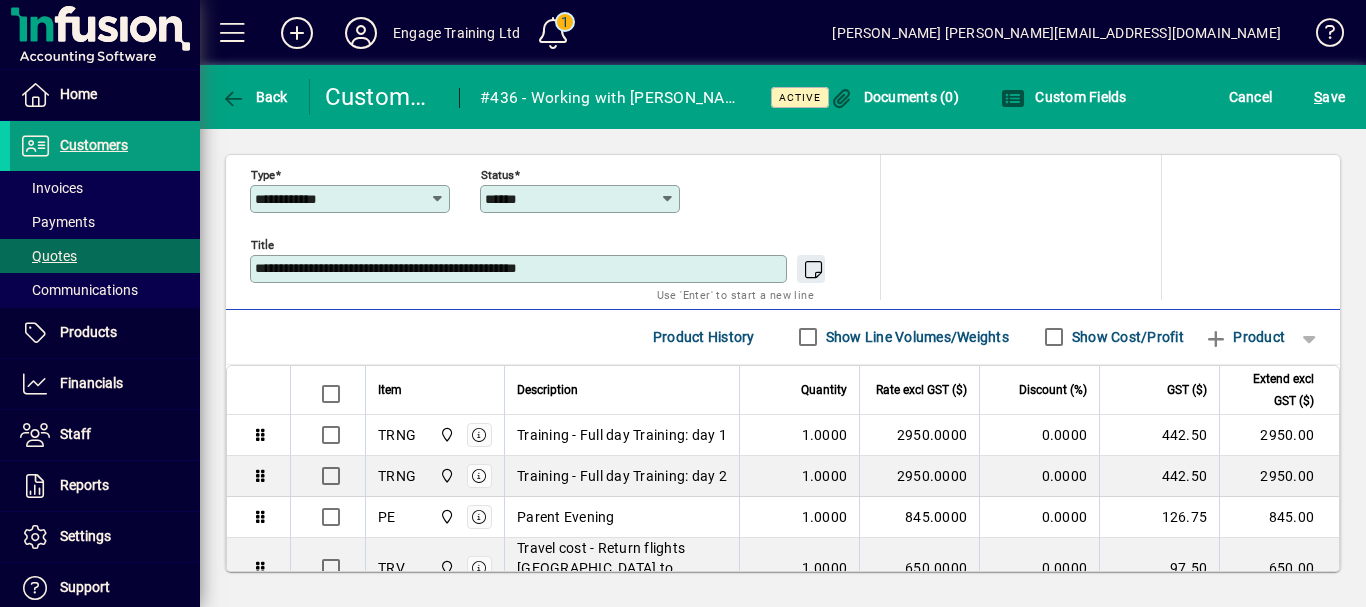 scroll, scrollTop: 995, scrollLeft: 0, axis: vertical 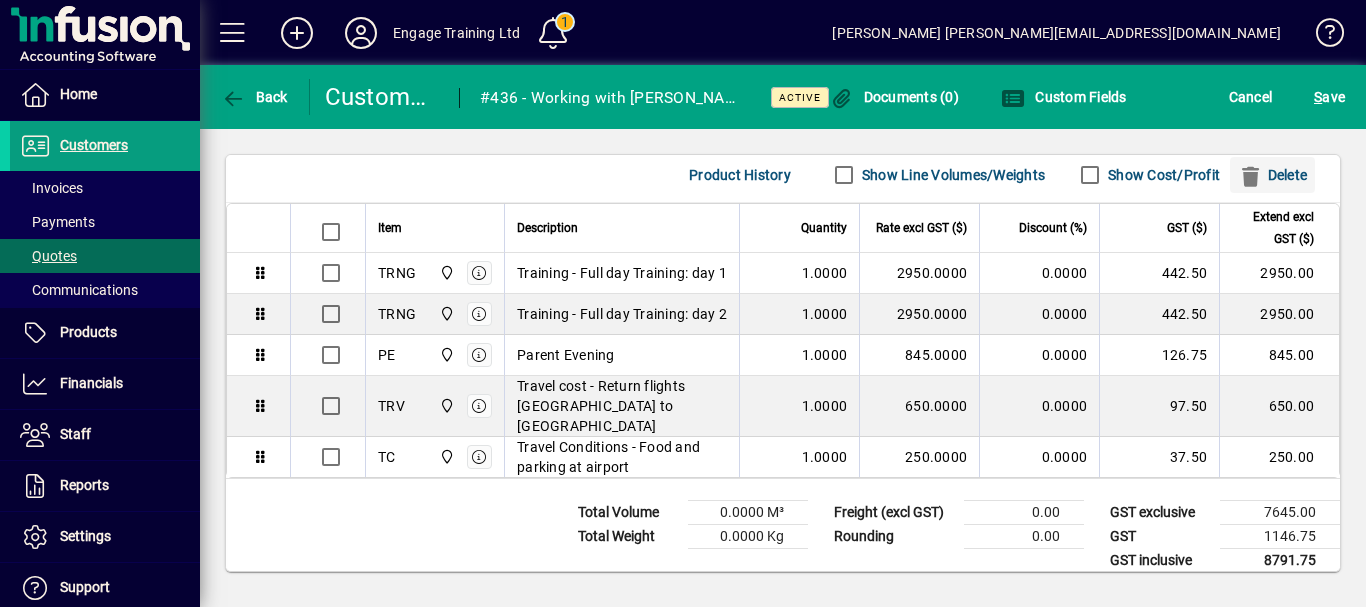 click 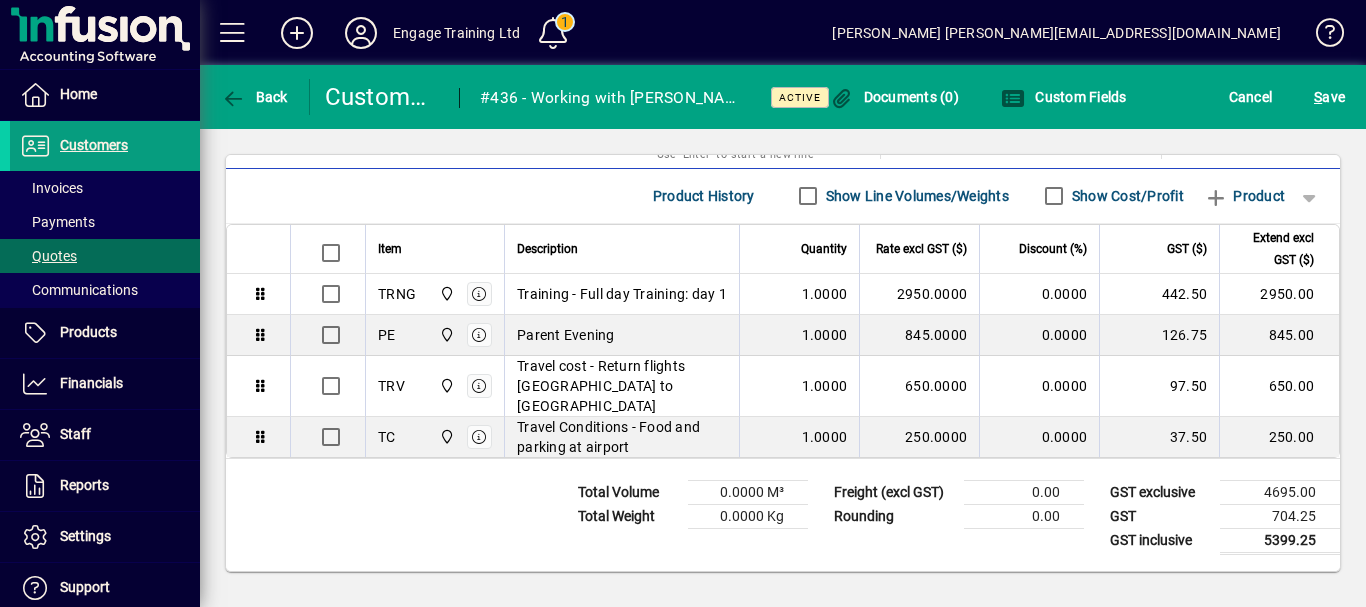 scroll, scrollTop: 954, scrollLeft: 0, axis: vertical 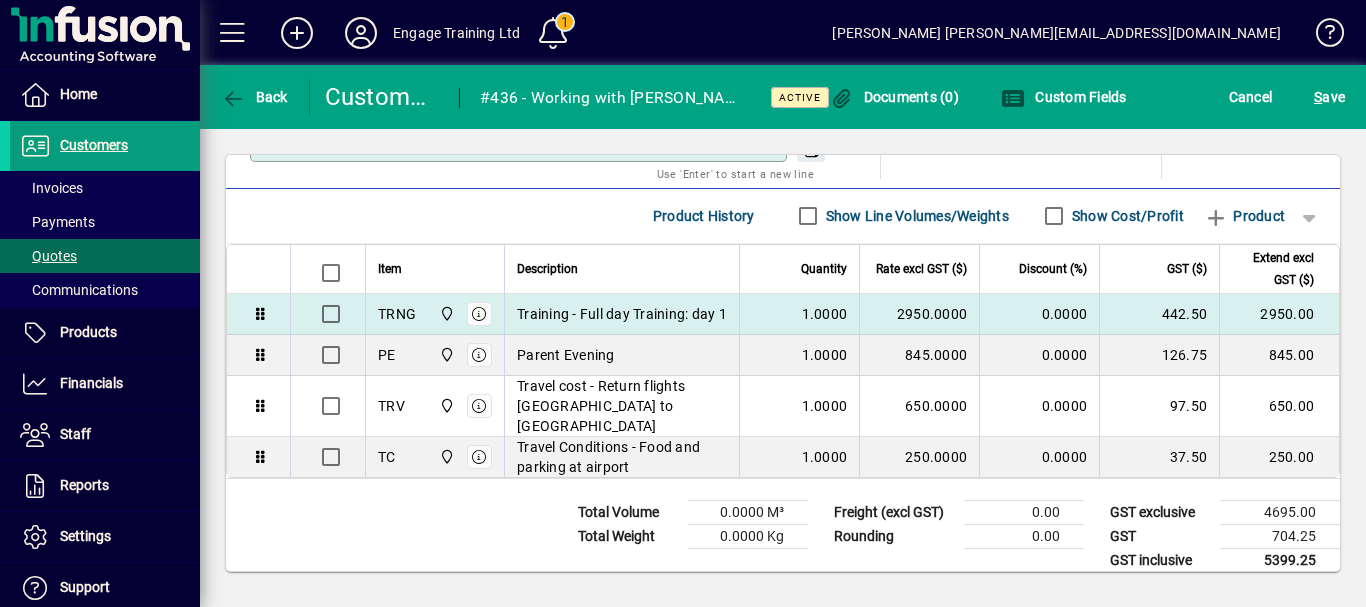 click on "Training - Full day Training: day 1" at bounding box center (622, 314) 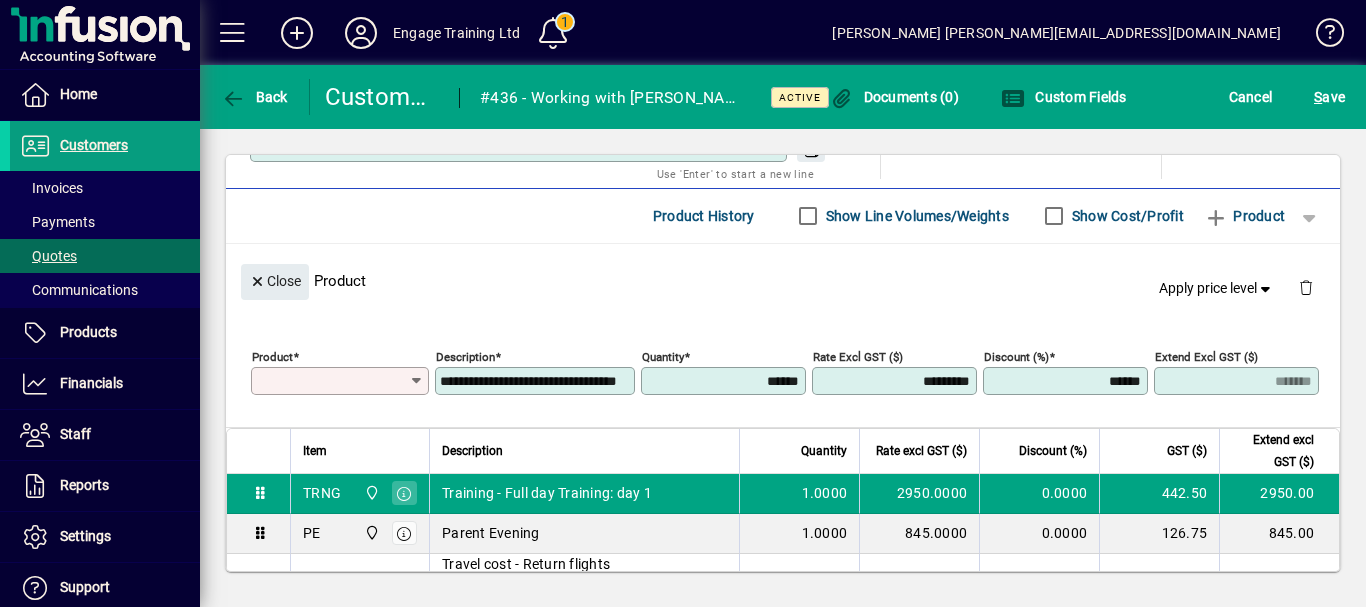 type on "****" 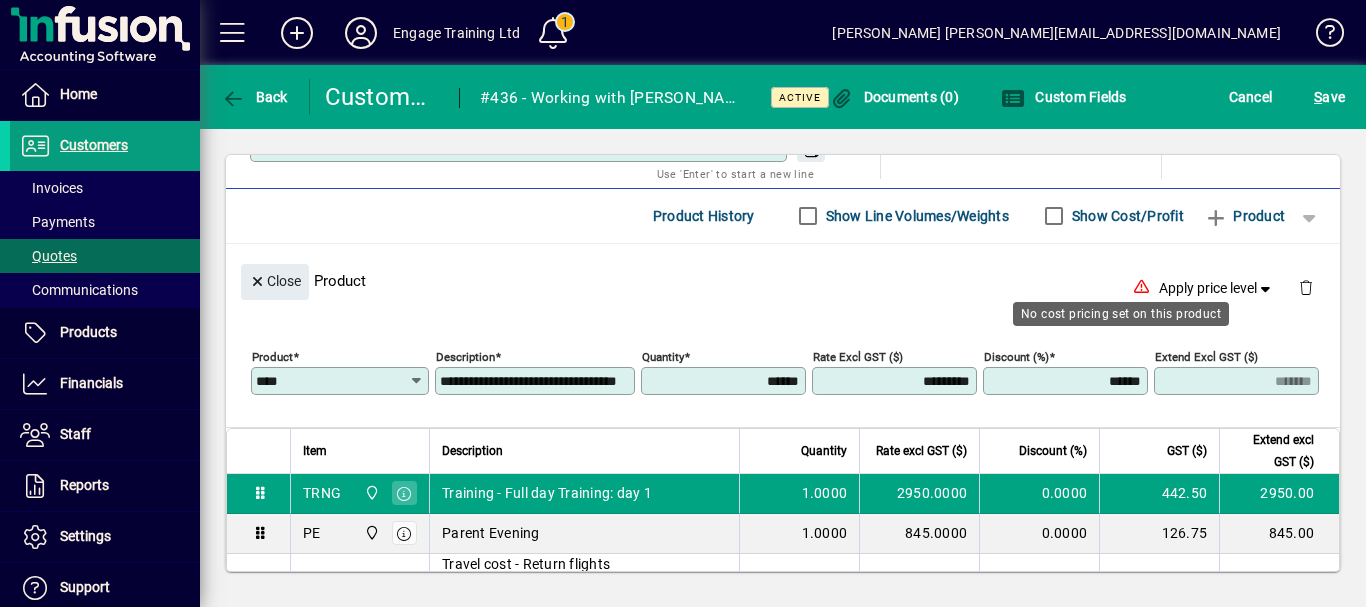 click on "**********" at bounding box center [537, 381] 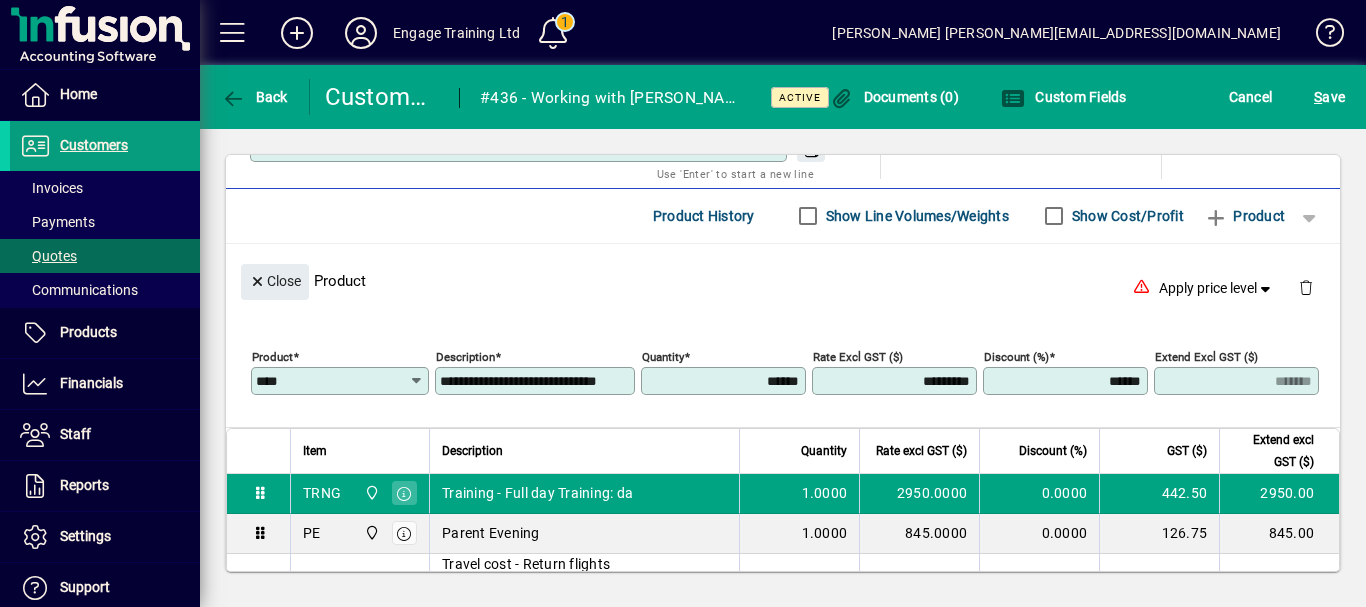 scroll, scrollTop: 0, scrollLeft: 0, axis: both 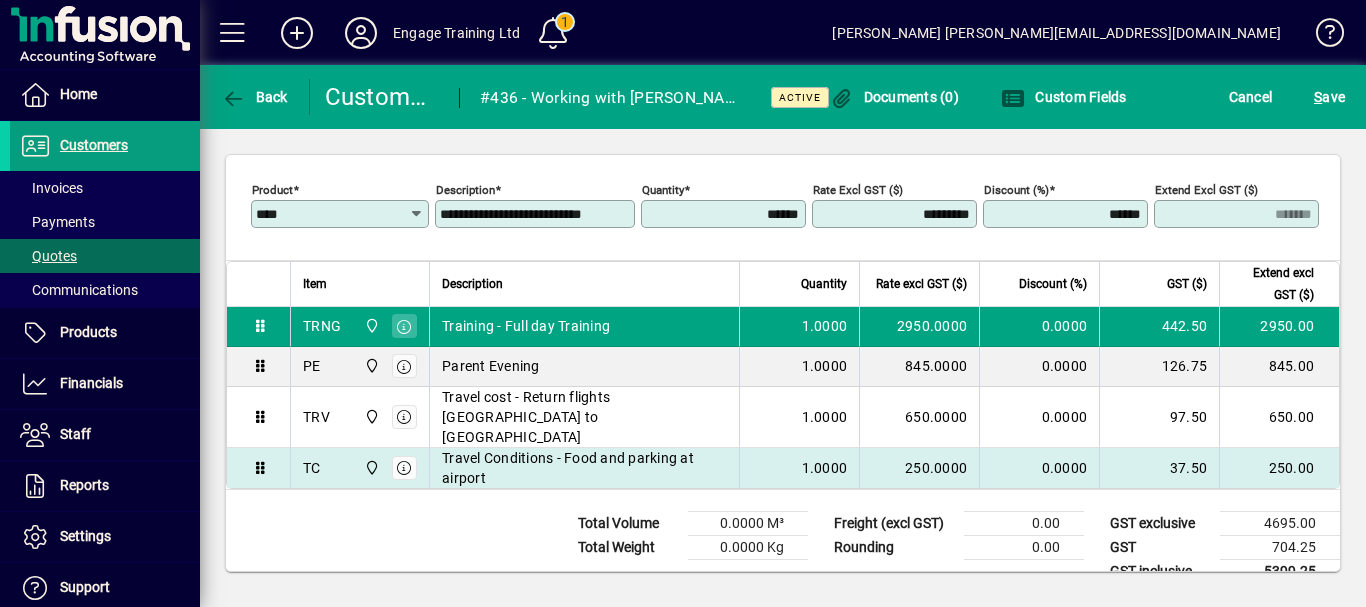 click on "Travel Conditions - Food and parking at airport" at bounding box center [584, 468] 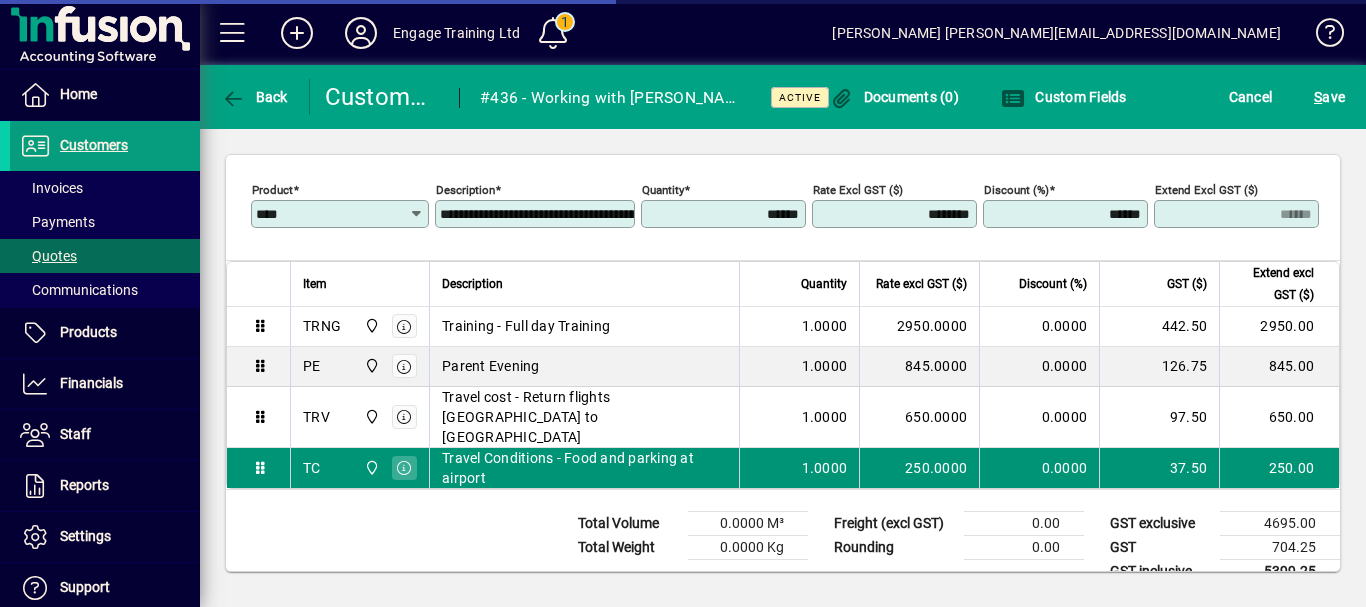 type on "**" 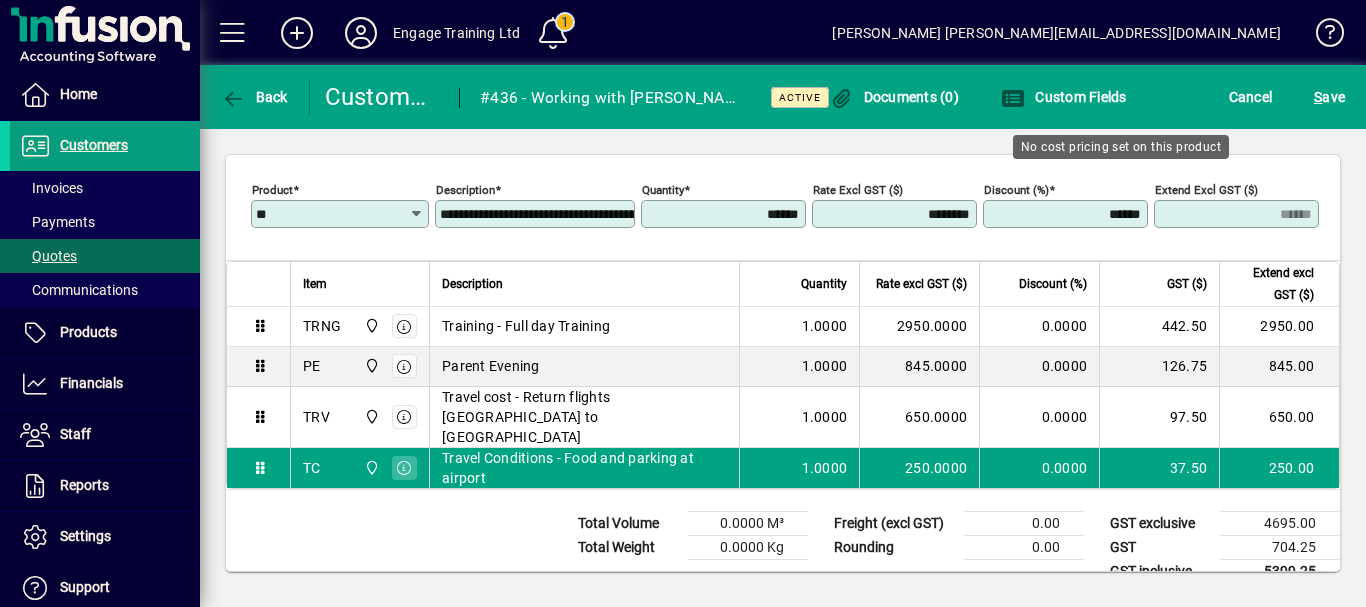 click on "********" at bounding box center [896, 214] 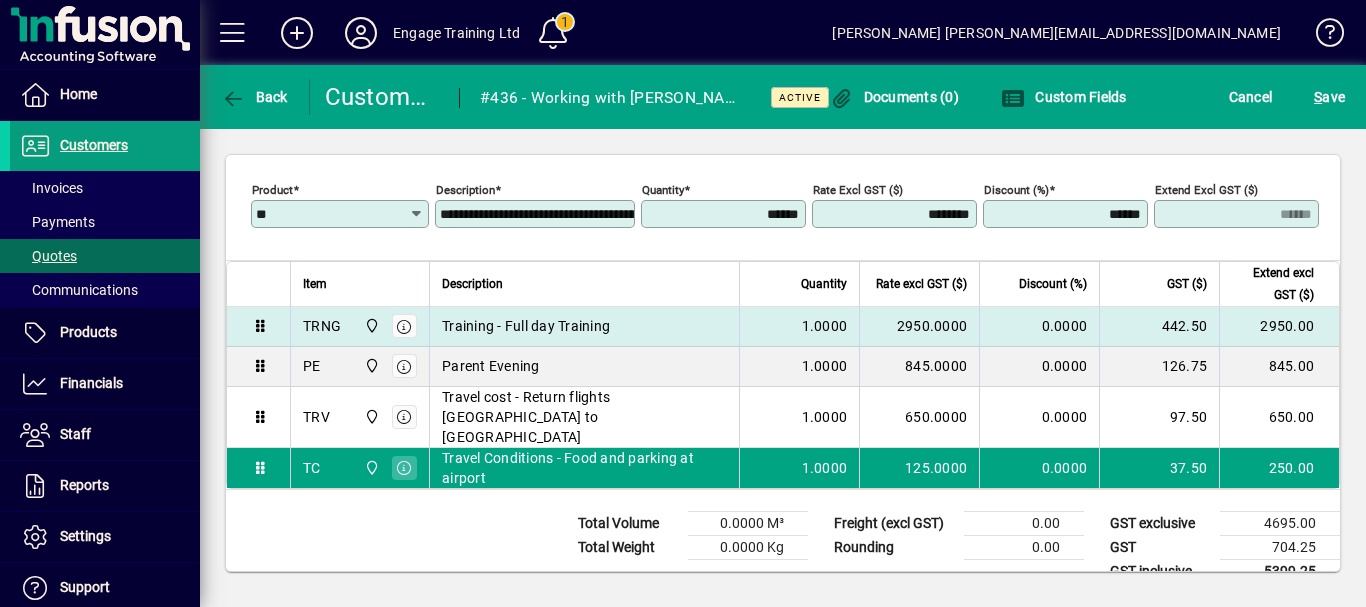 type on "********" 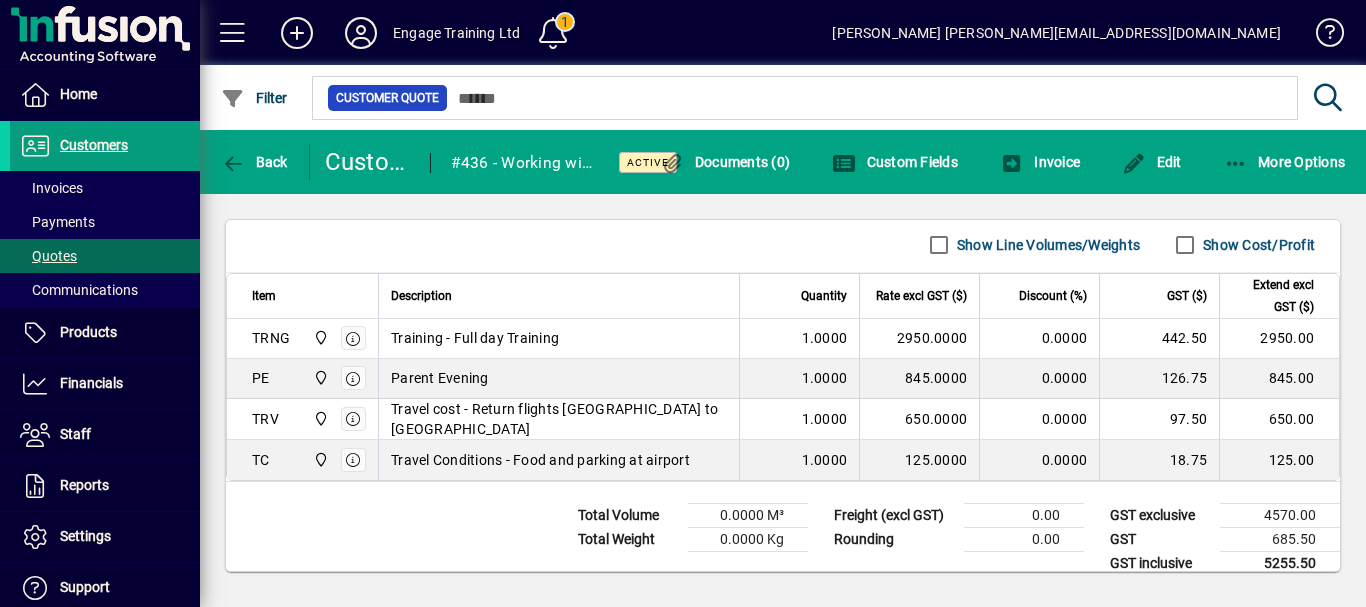 scroll, scrollTop: 1012, scrollLeft: 0, axis: vertical 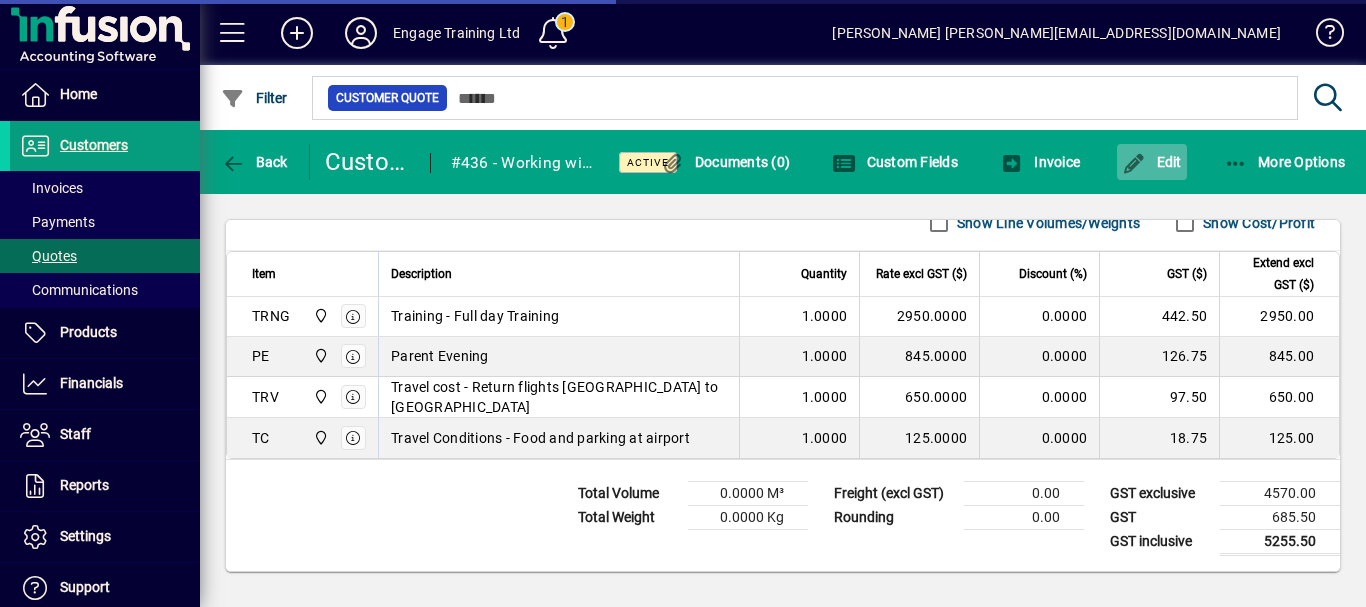 click on "Edit" 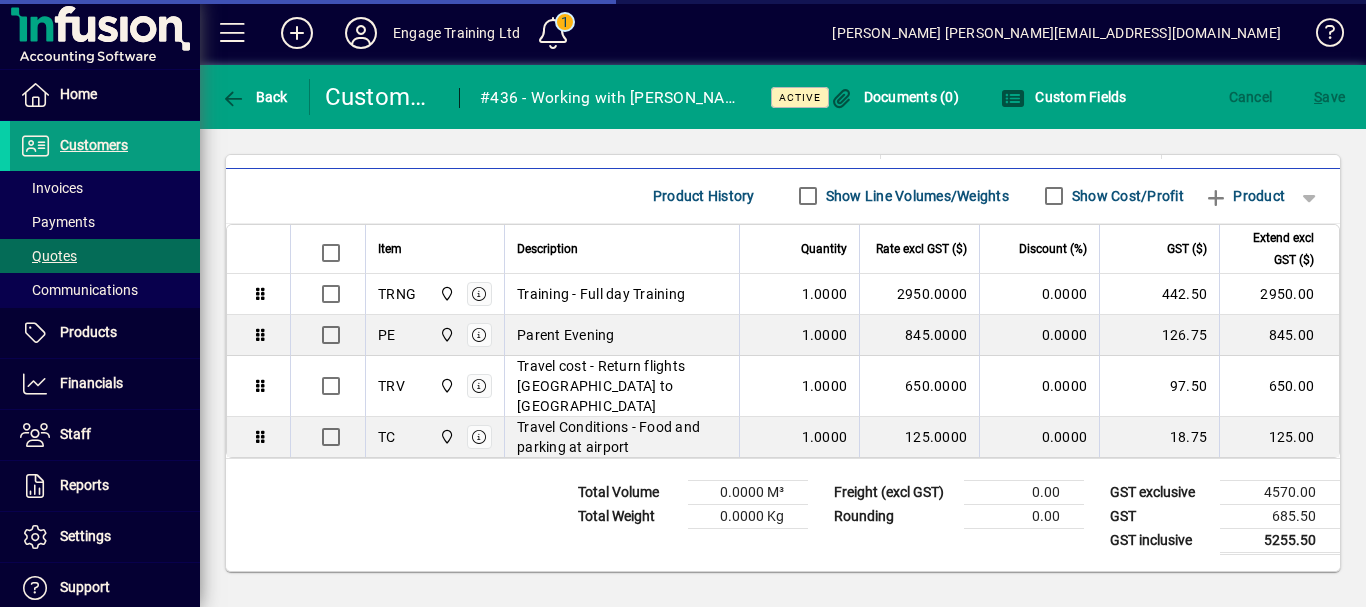 scroll, scrollTop: 954, scrollLeft: 0, axis: vertical 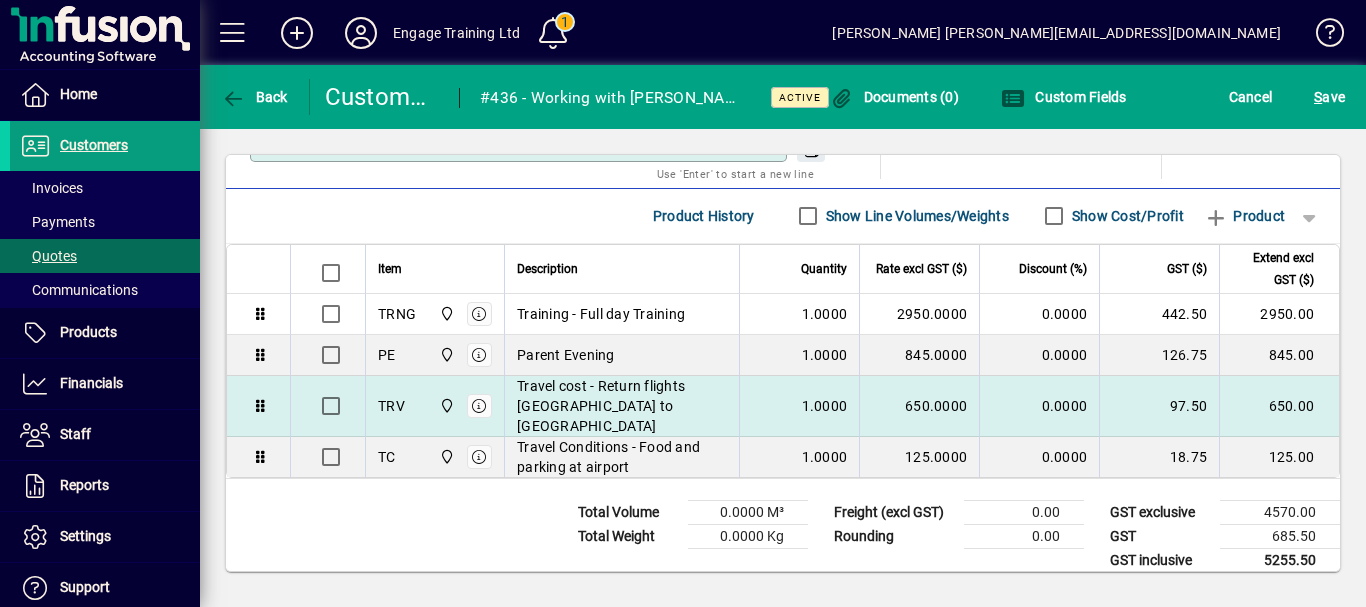 click on "650.0000" at bounding box center [919, 406] 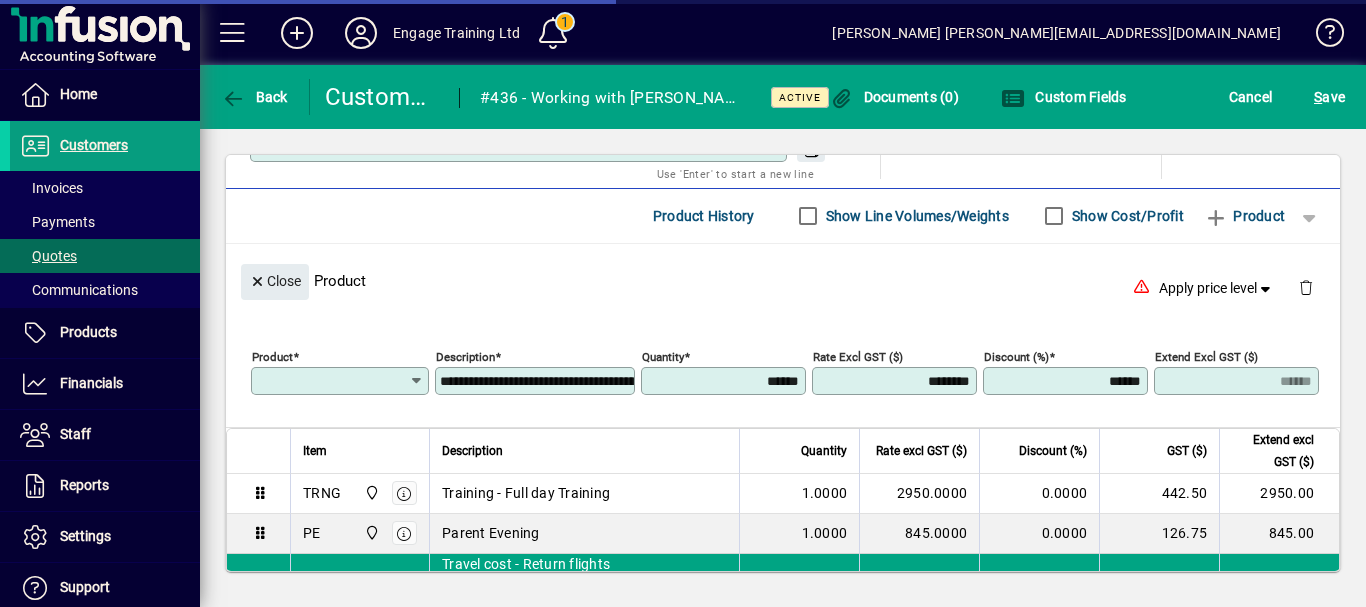 scroll, scrollTop: 1012, scrollLeft: 0, axis: vertical 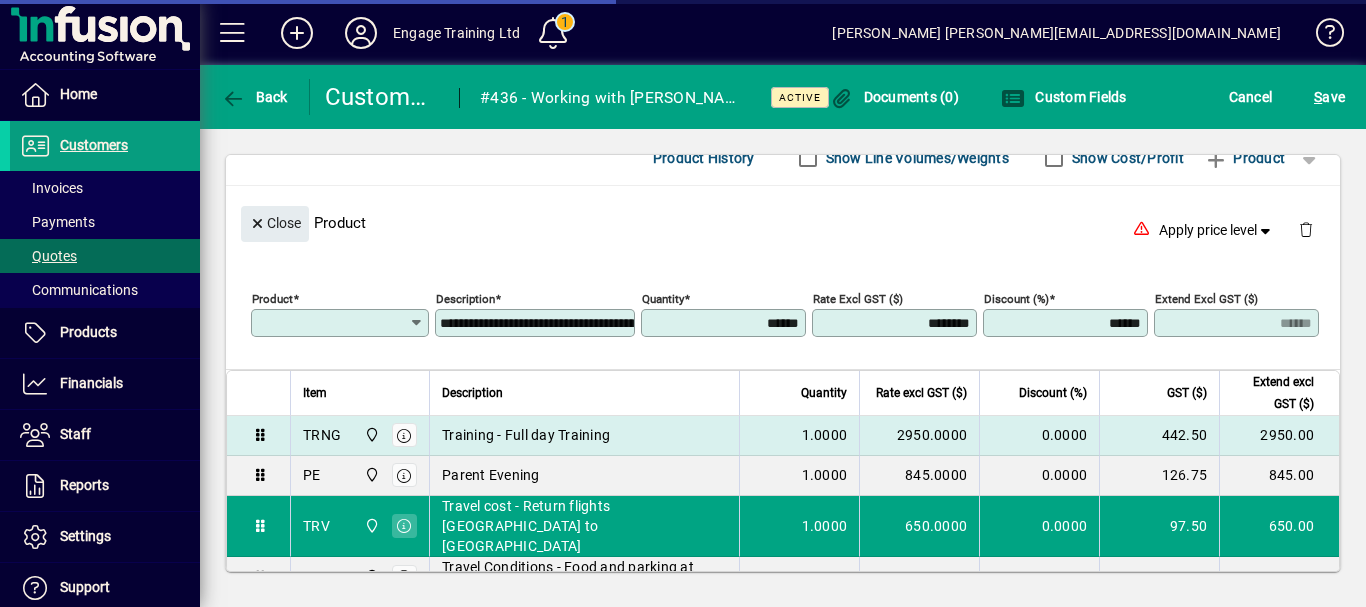 type on "***" 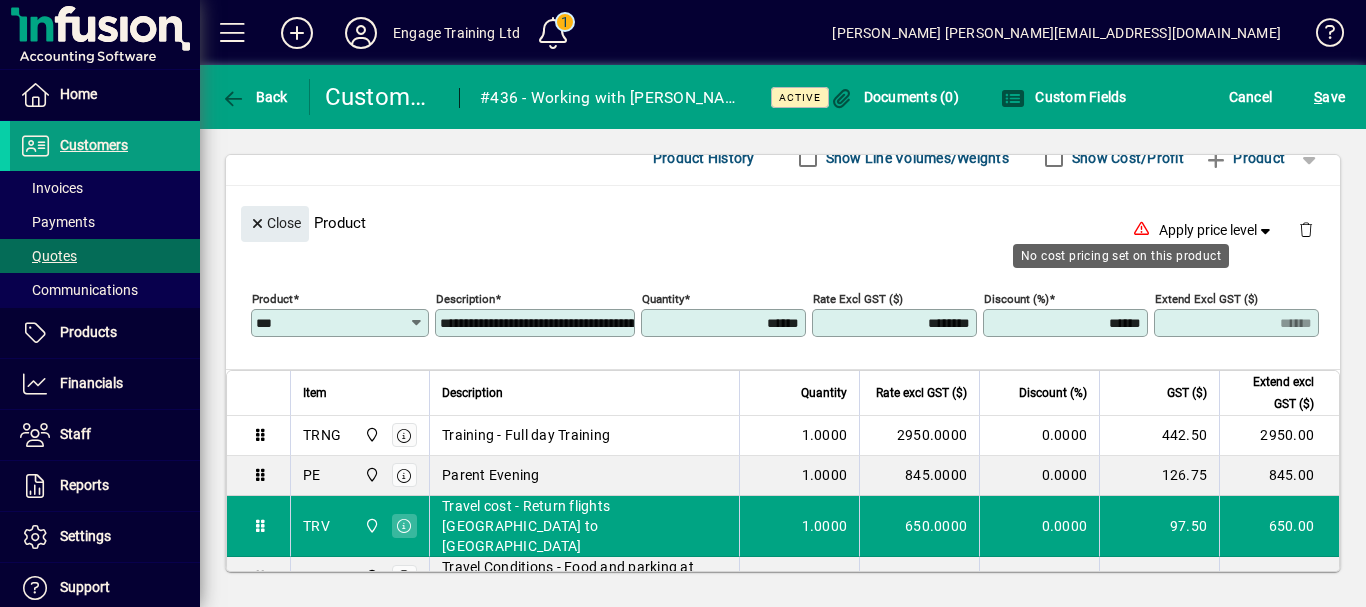 click on "********" at bounding box center (896, 323) 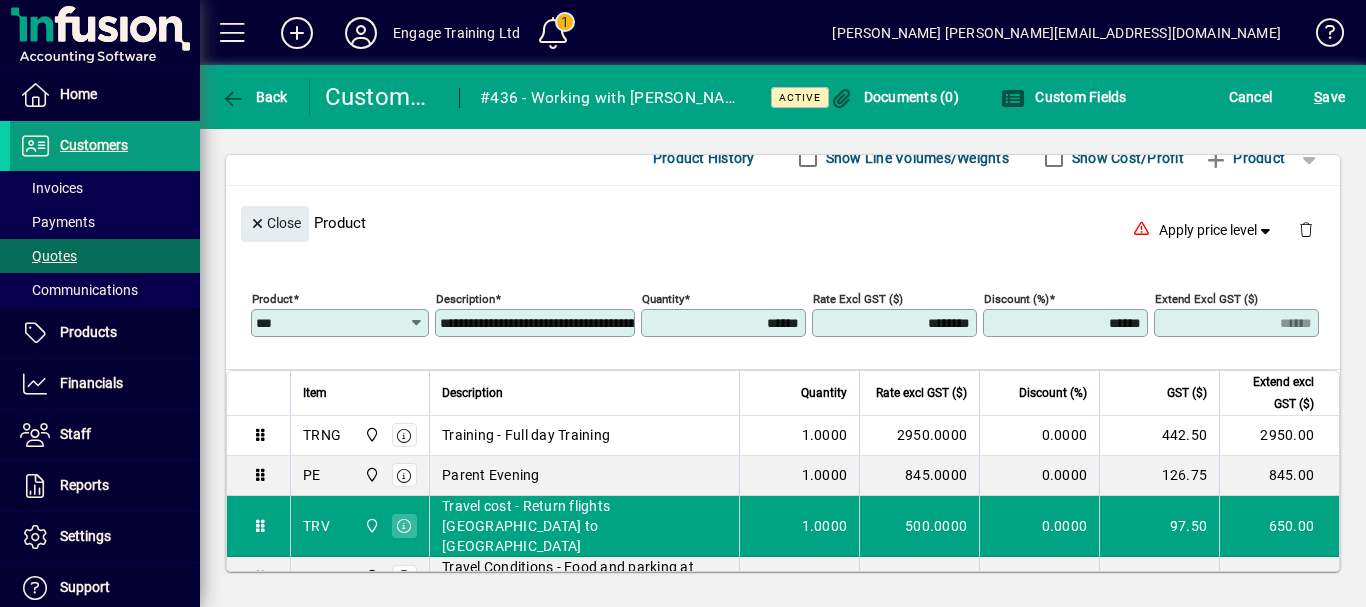 type on "********" 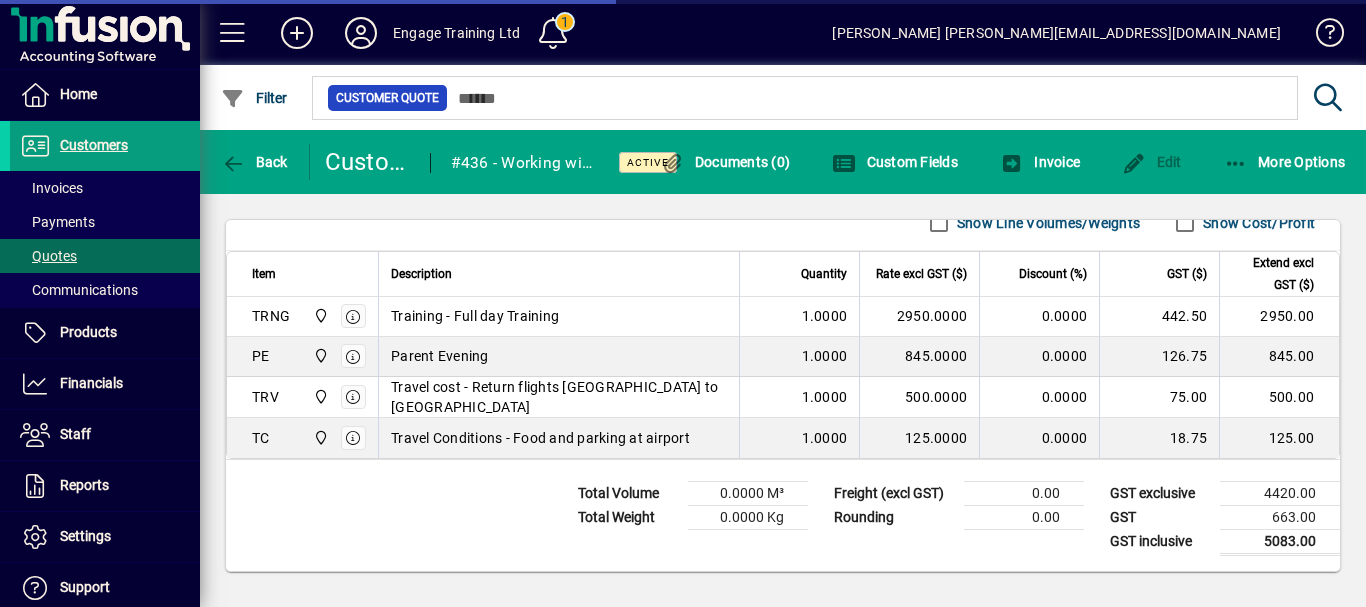 scroll, scrollTop: 1012, scrollLeft: 0, axis: vertical 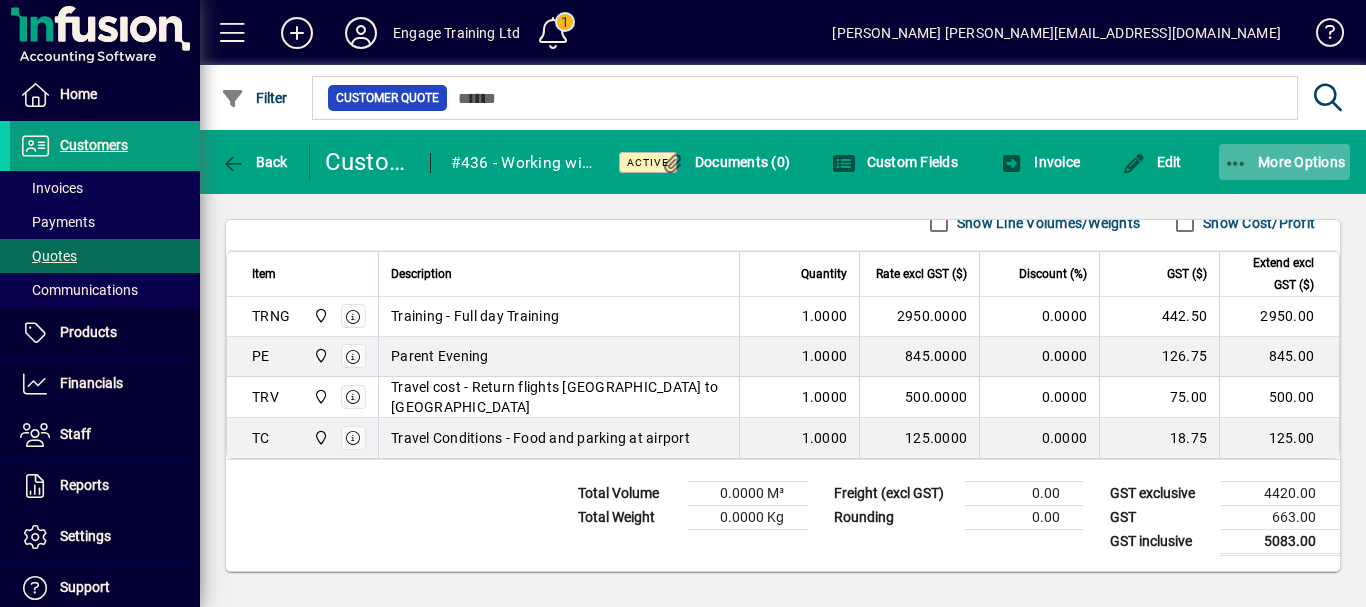 click 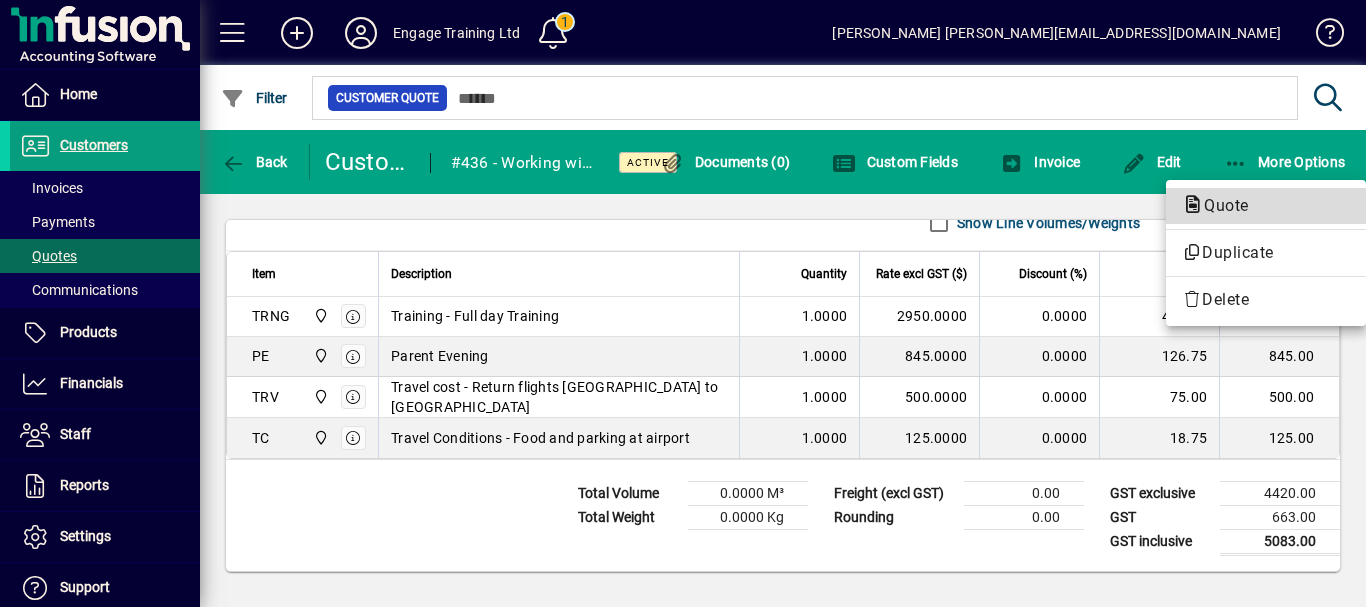 click on "Quote" 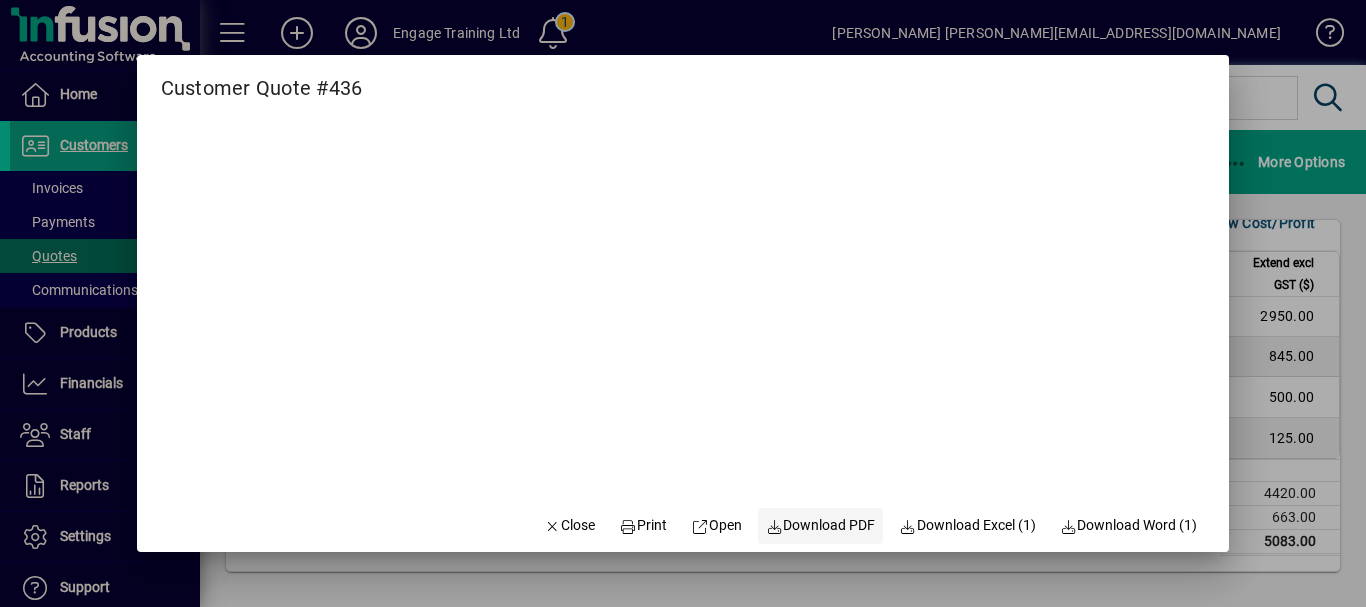 click on "Download PDF" 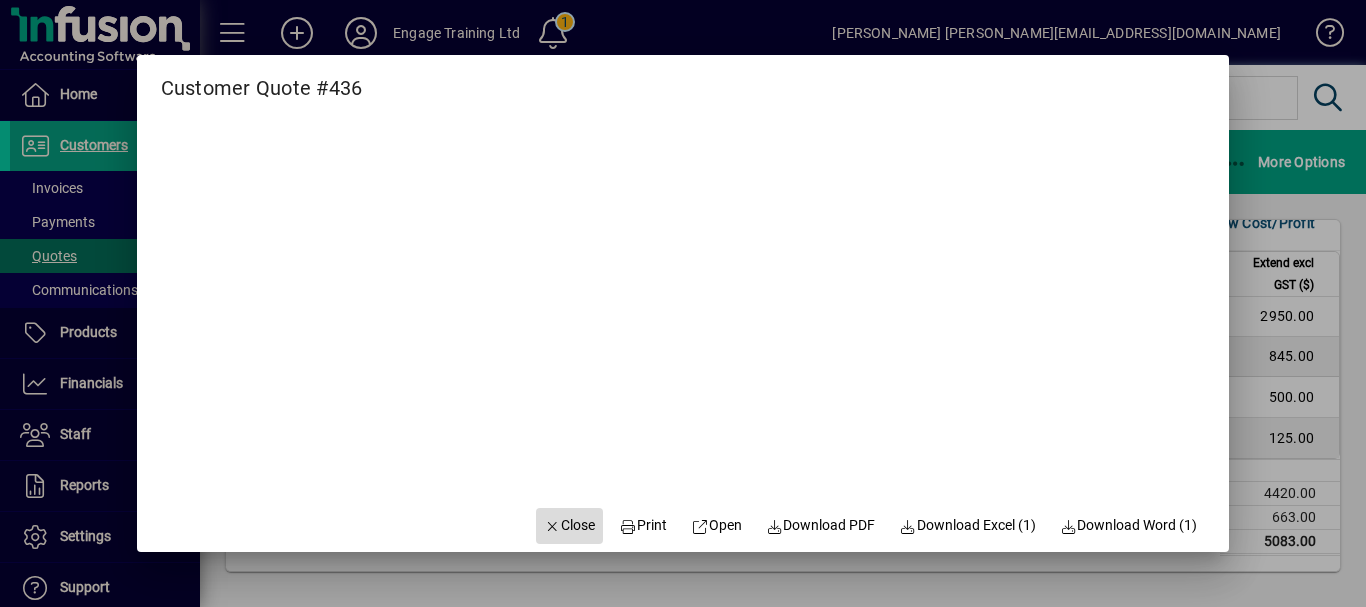 click on "Close" 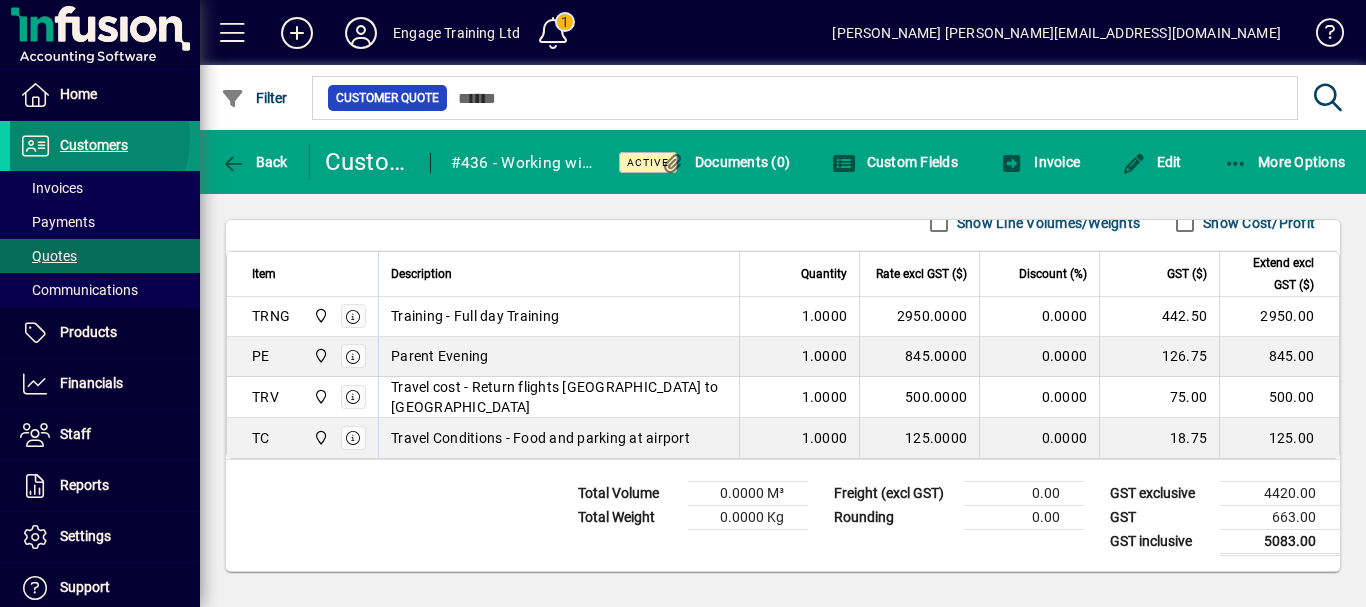 click on "Customers" at bounding box center (94, 145) 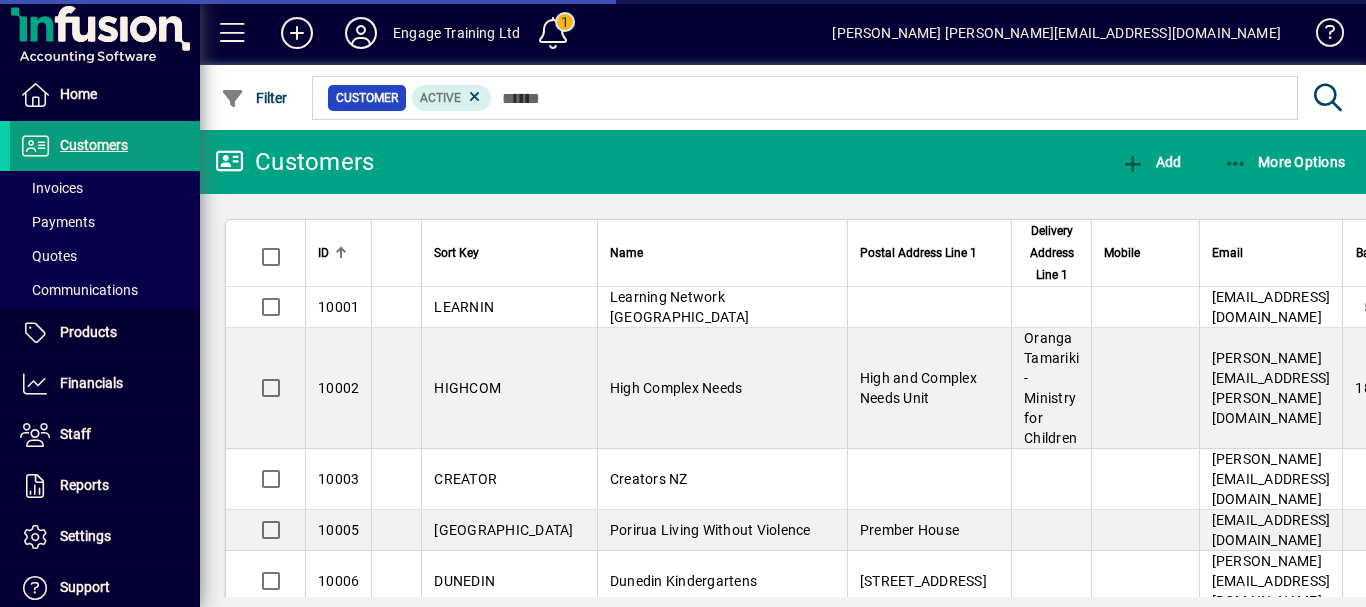 click on "Quotes" at bounding box center (48, 256) 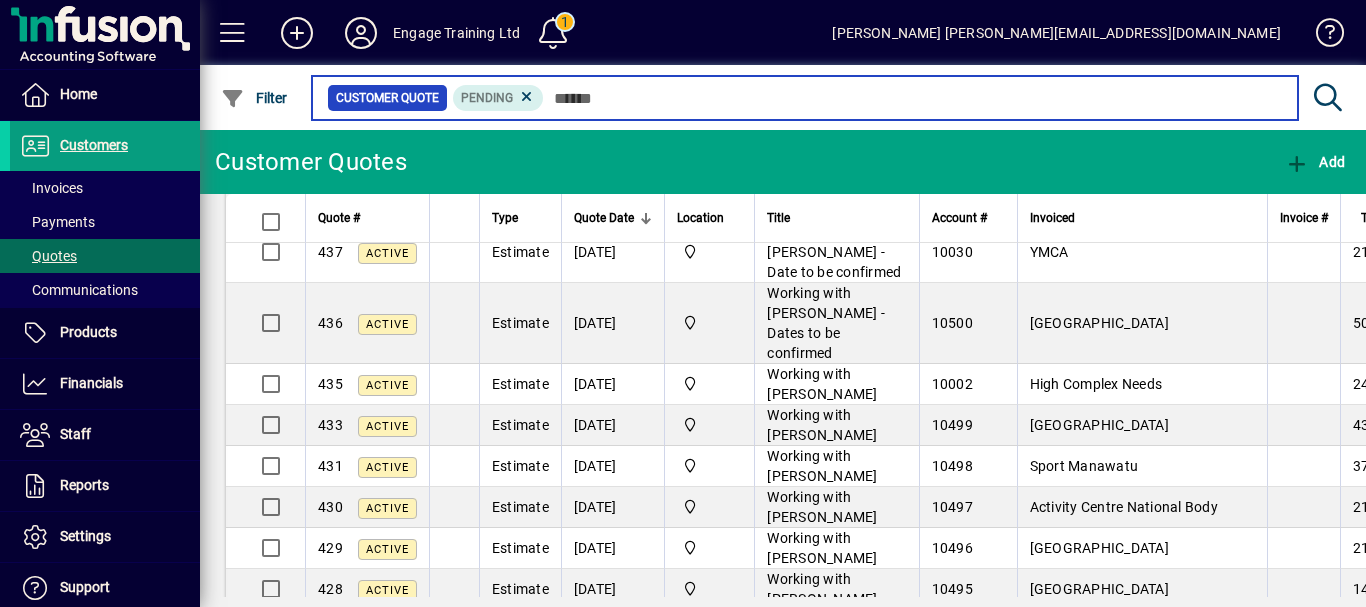 scroll, scrollTop: 333, scrollLeft: 0, axis: vertical 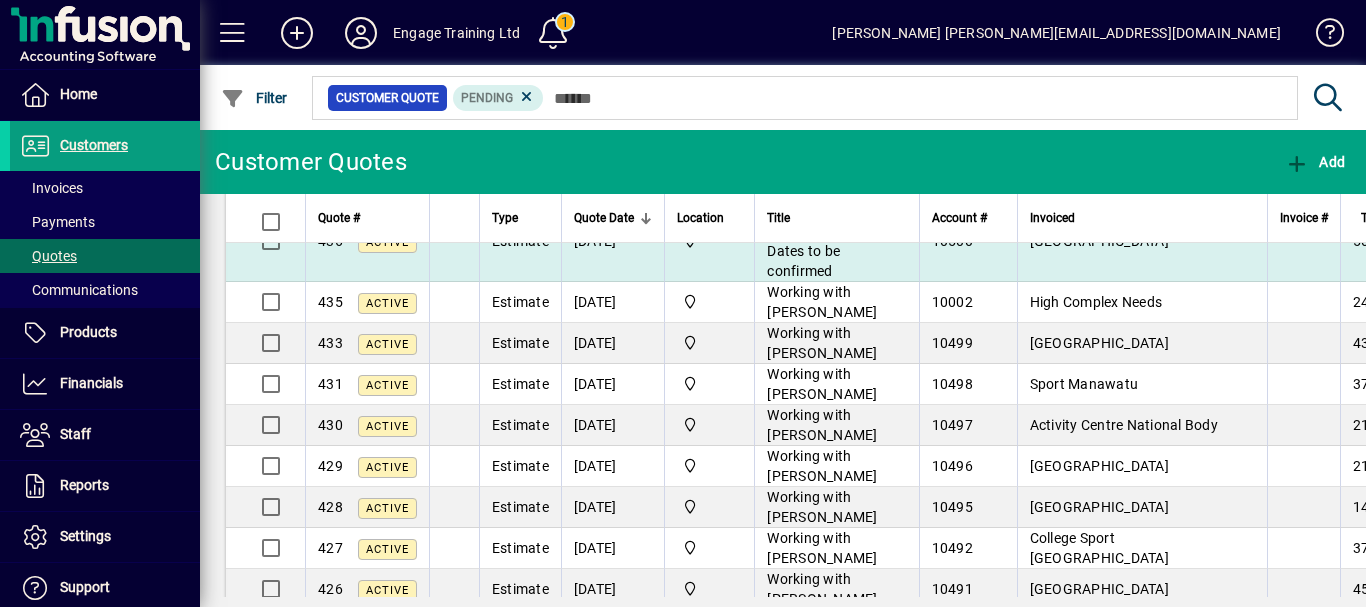click on "[GEOGRAPHIC_DATA]" at bounding box center (1099, 241) 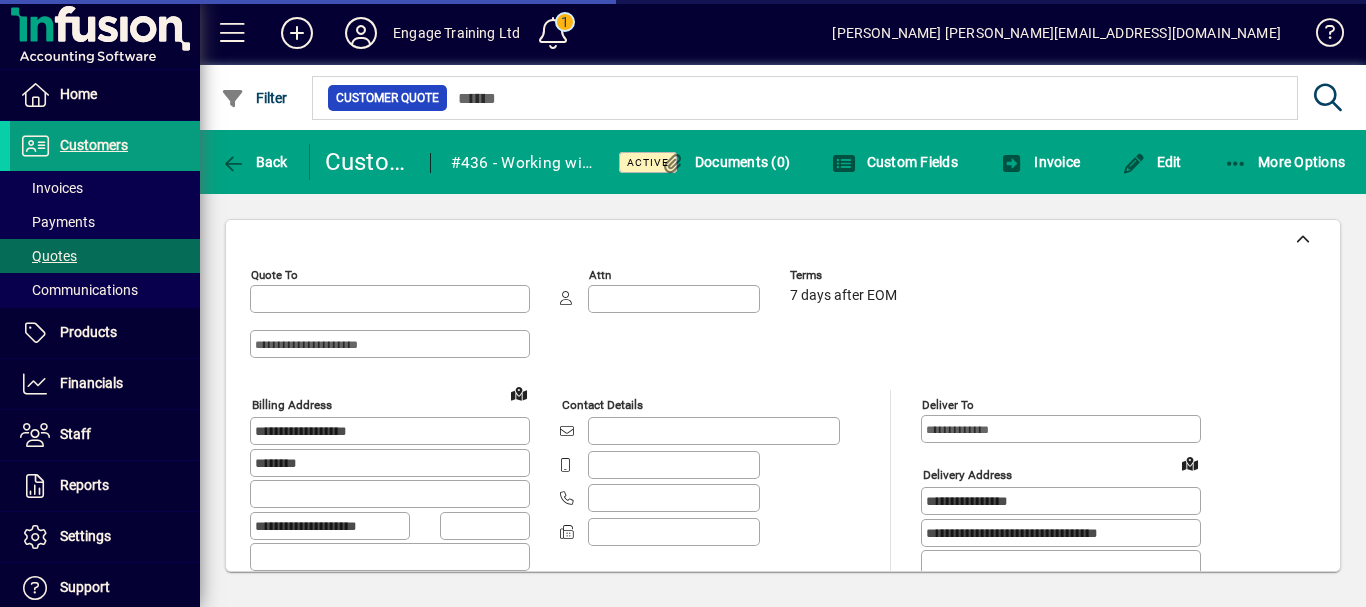 type on "**********" 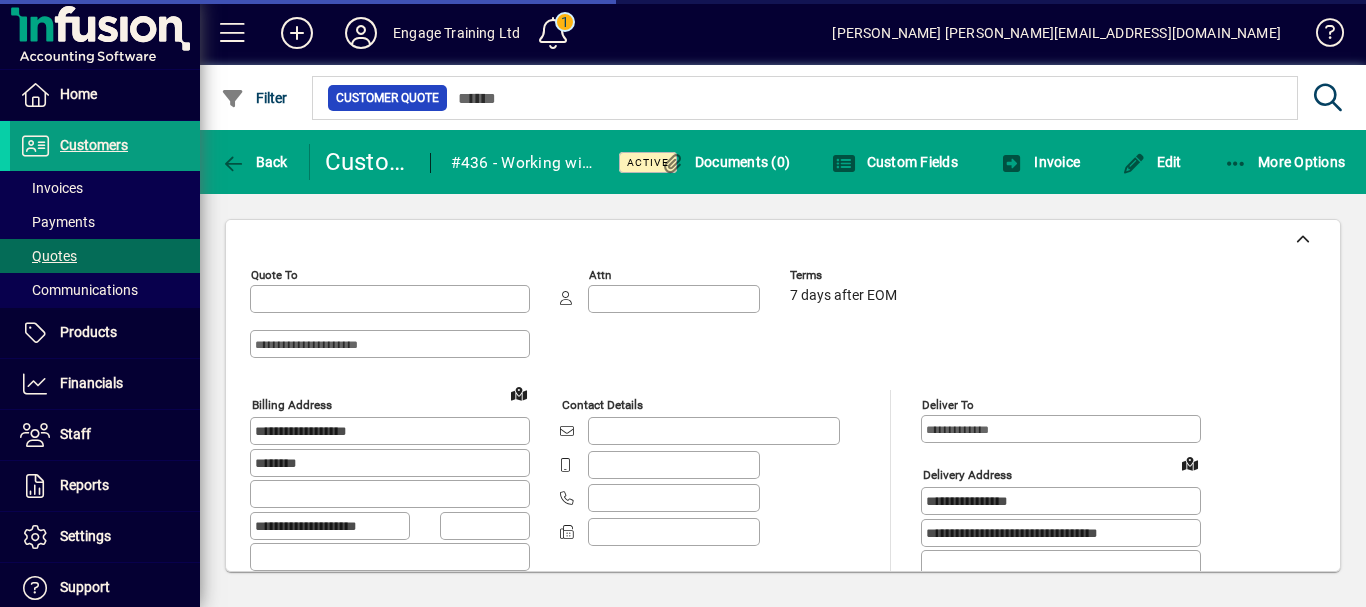 type on "**********" 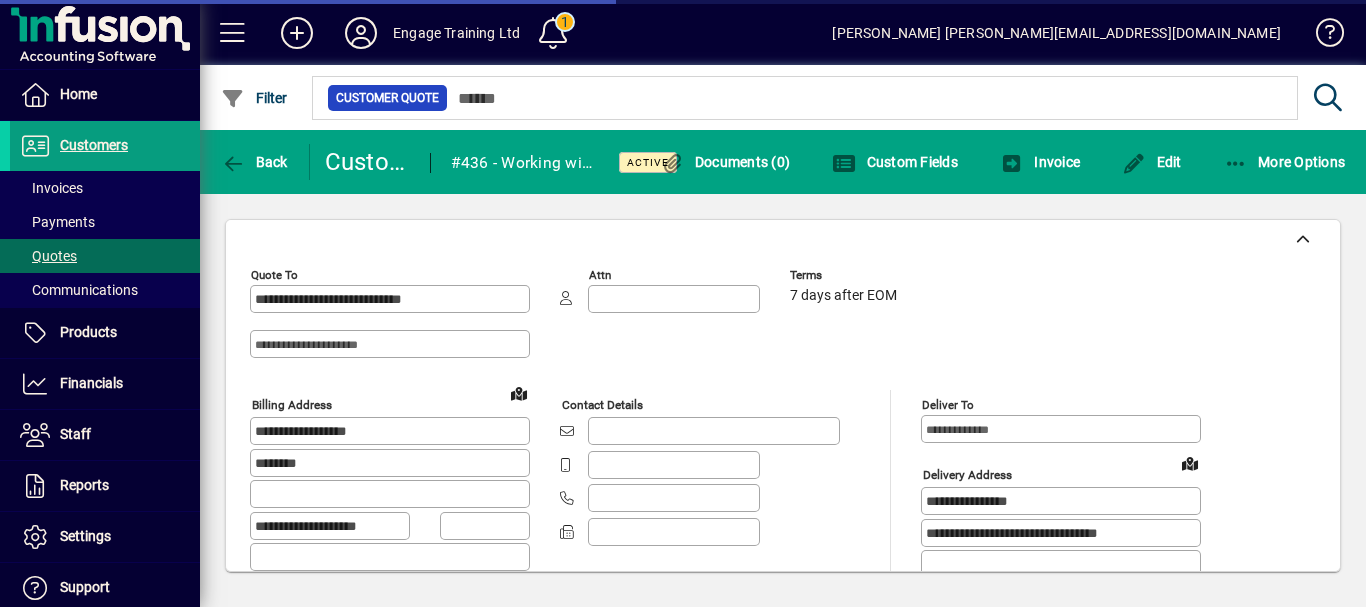 type on "**********" 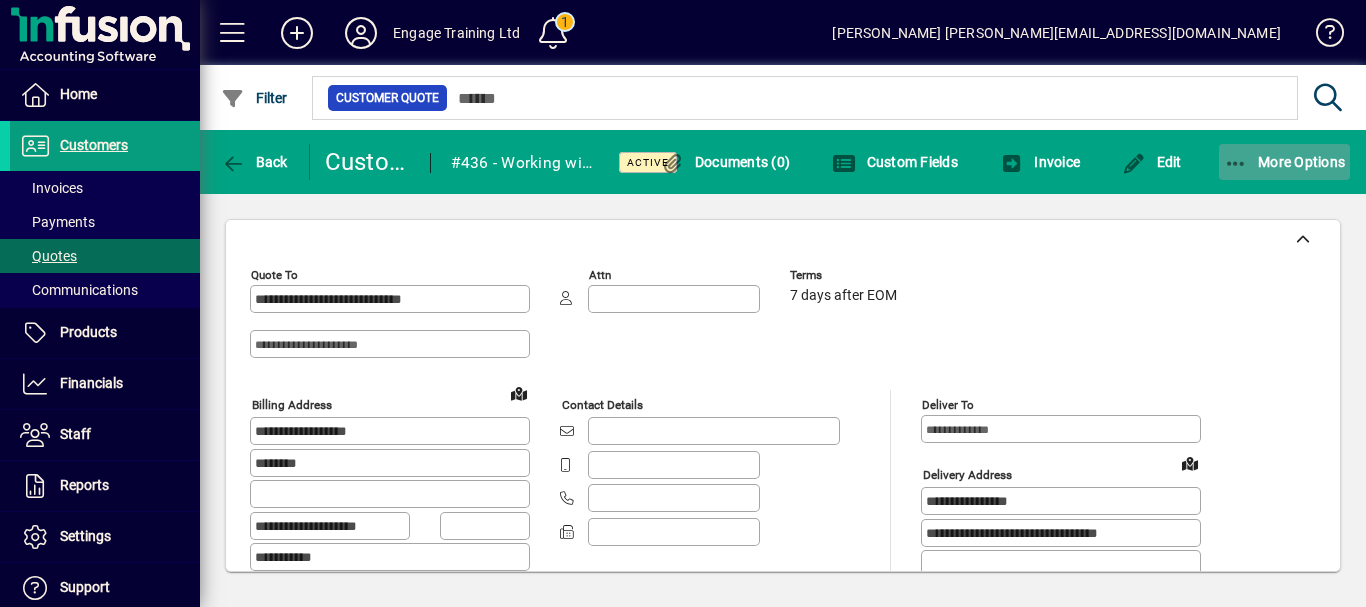 click 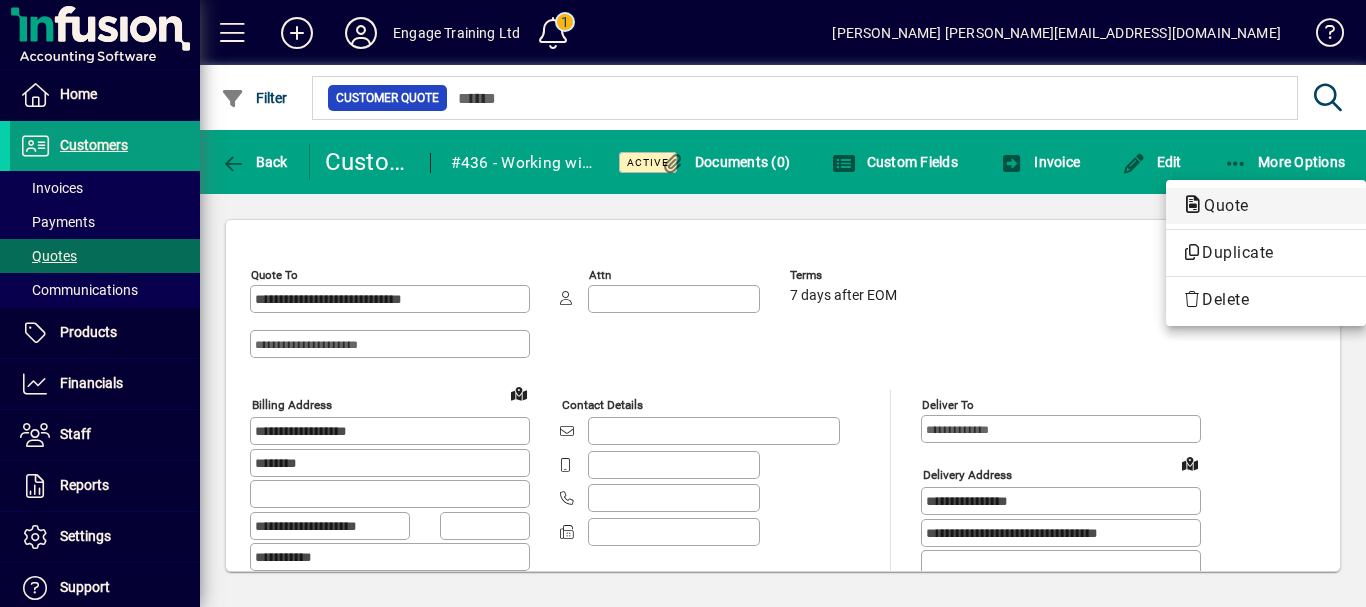 click on "Quote" 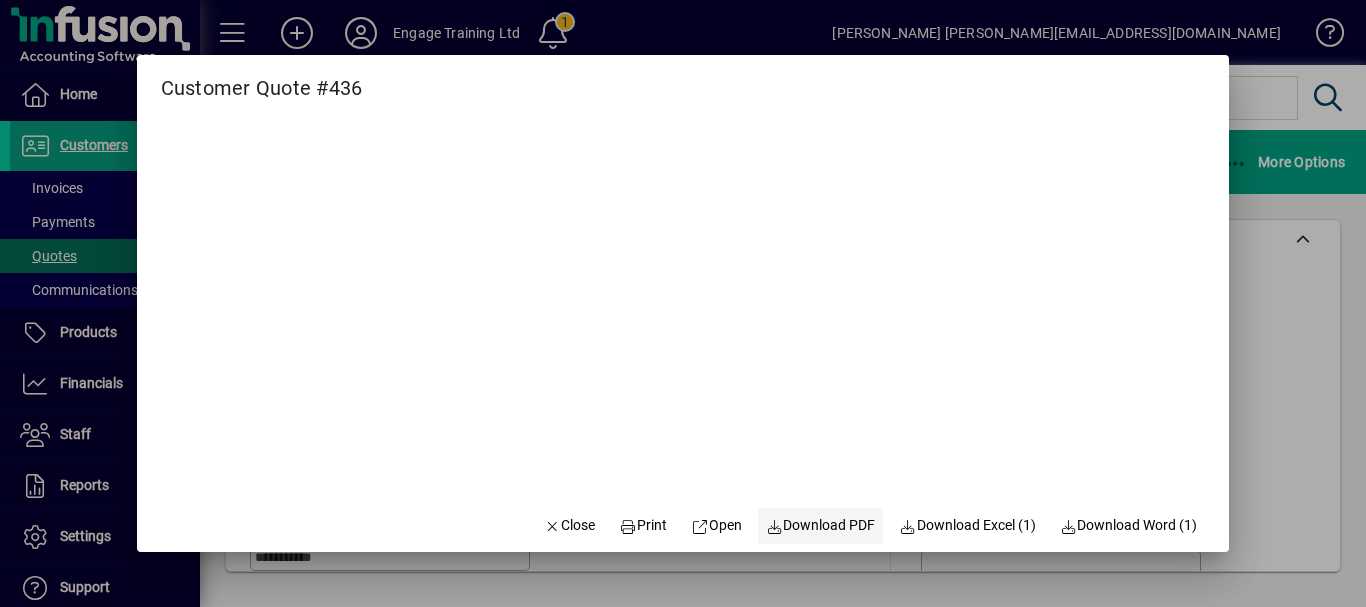click on "Download PDF" 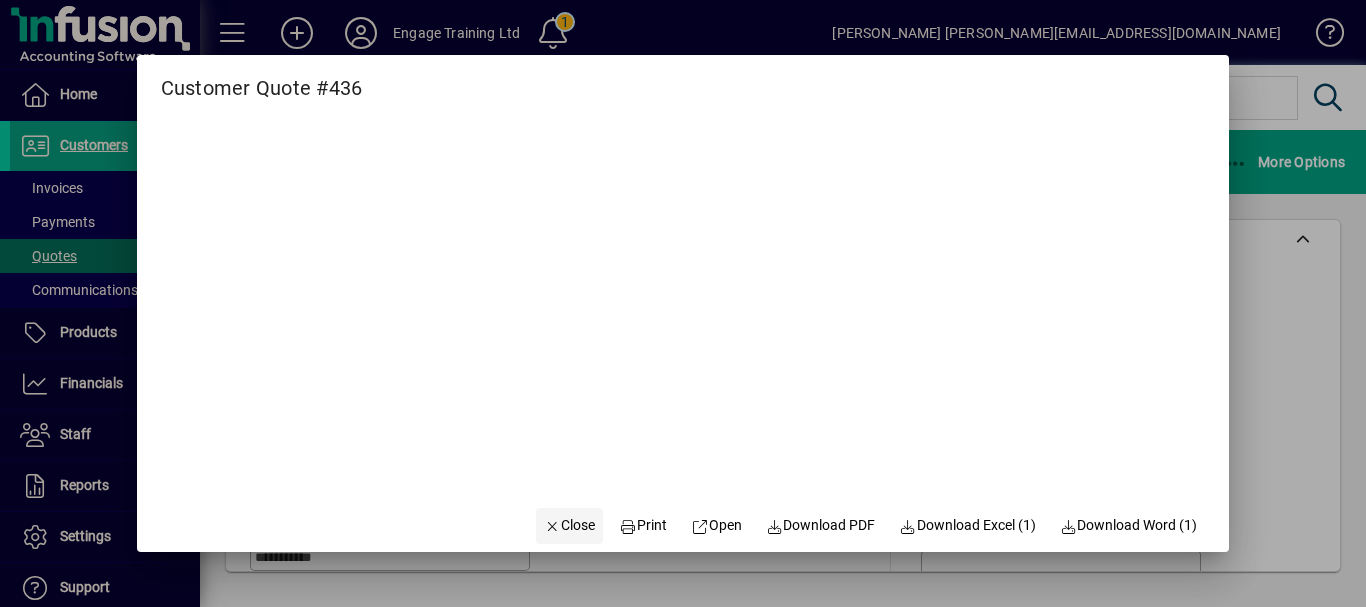 click on "Close" 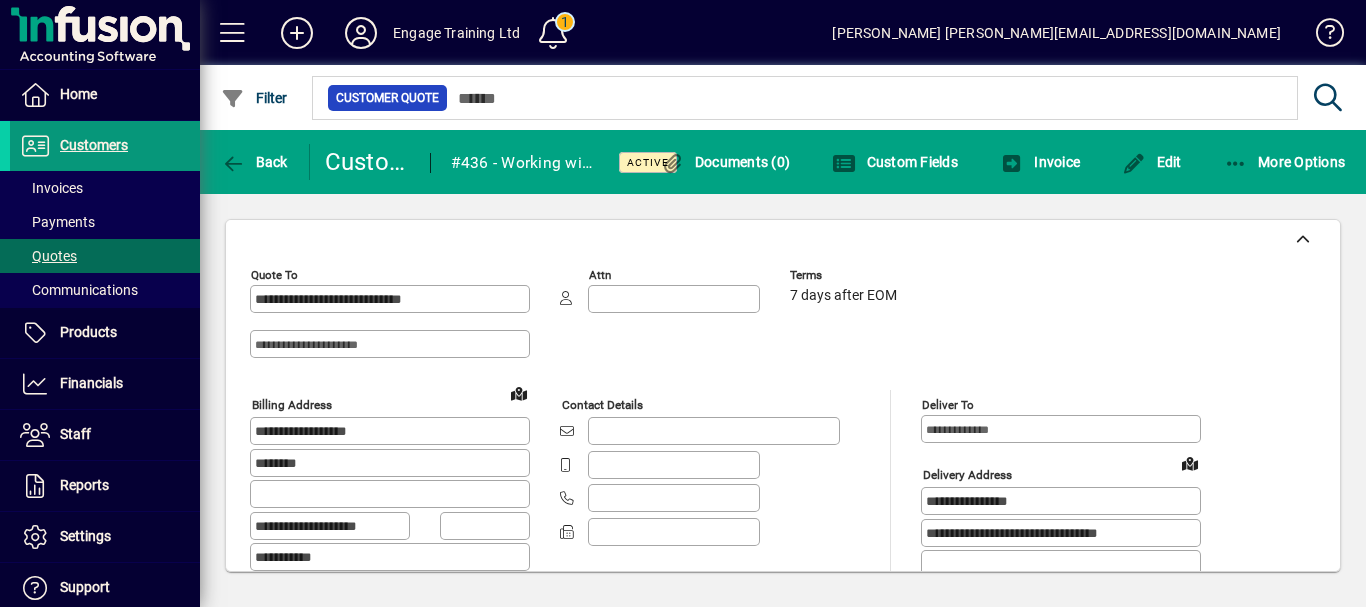 click on "Customers" at bounding box center (94, 145) 